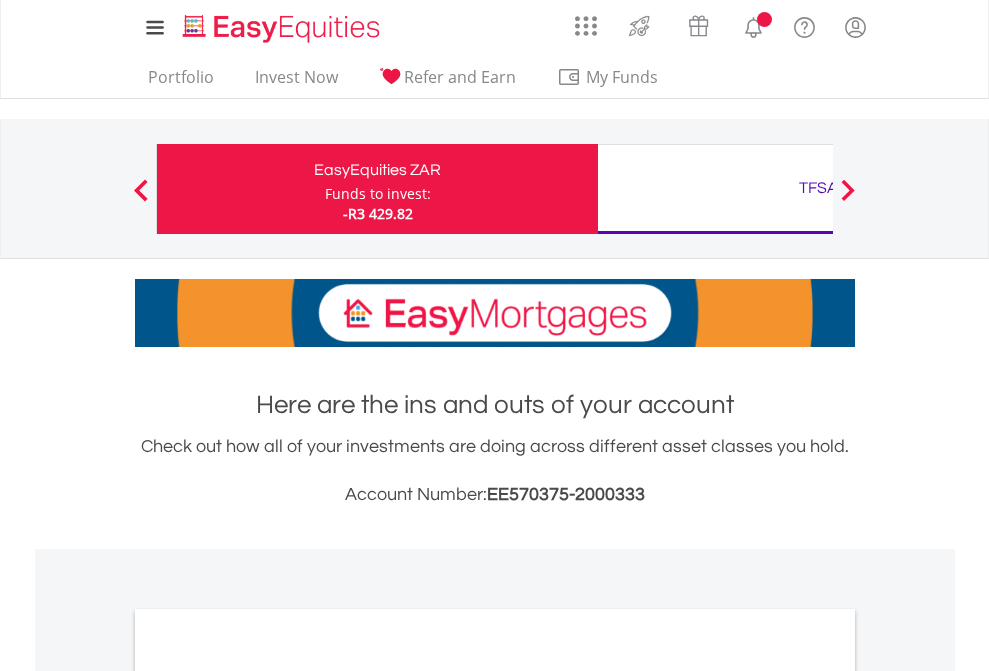 scroll, scrollTop: 0, scrollLeft: 0, axis: both 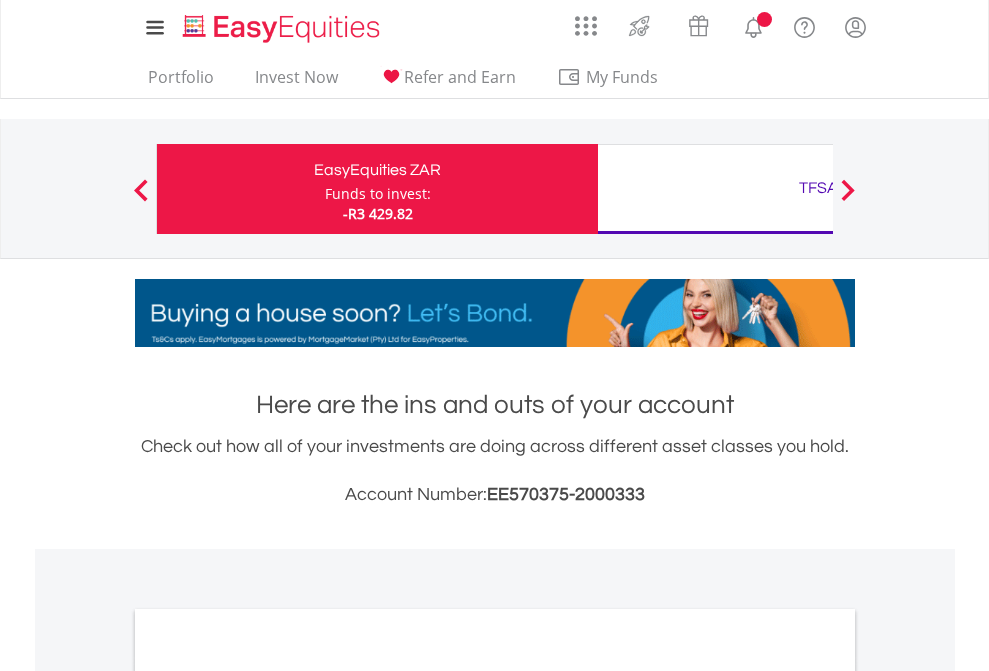 click on "Funds to invest:" at bounding box center [378, 194] 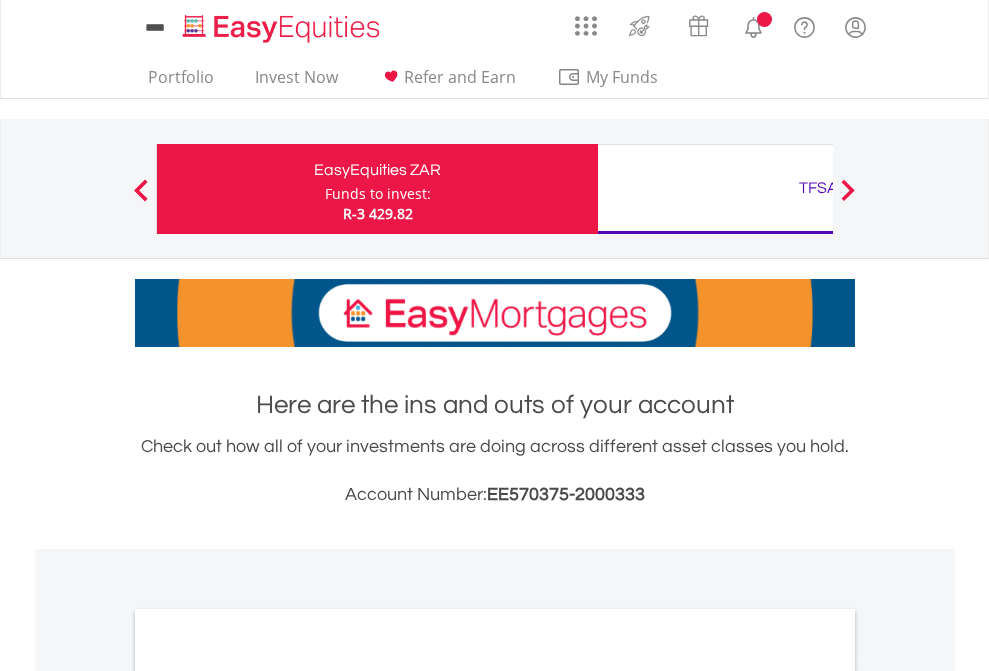 scroll, scrollTop: 0, scrollLeft: 0, axis: both 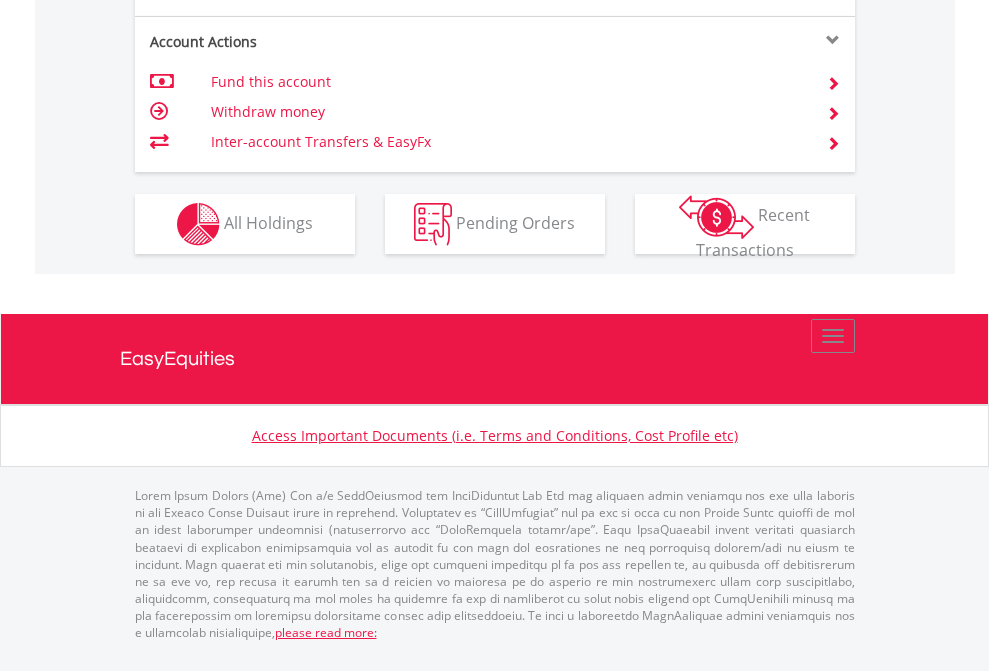 click on "Investment types" at bounding box center (706, -337) 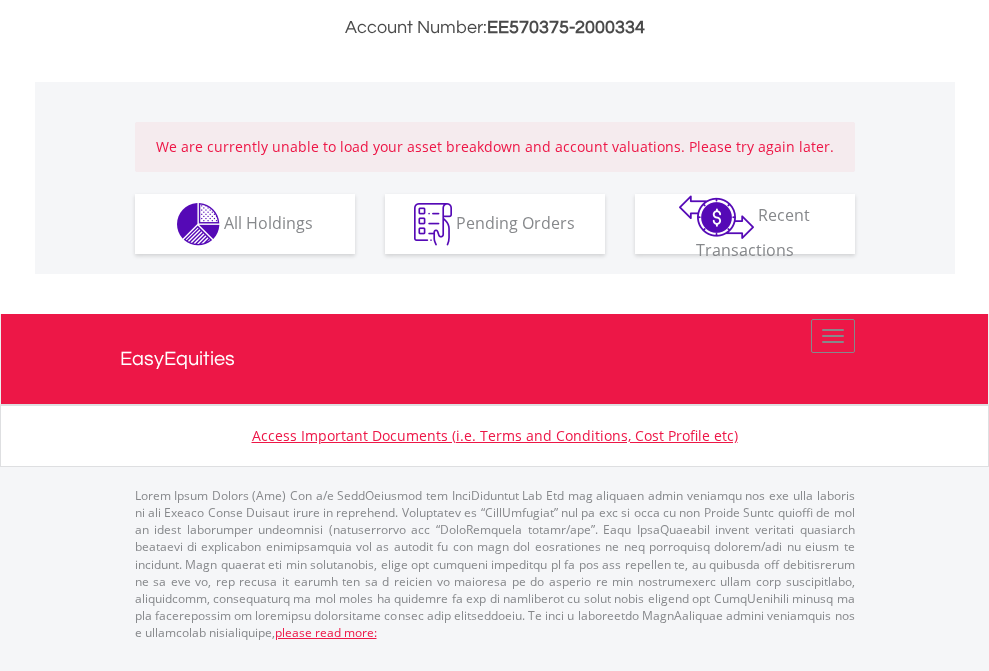 scroll, scrollTop: 1305, scrollLeft: 0, axis: vertical 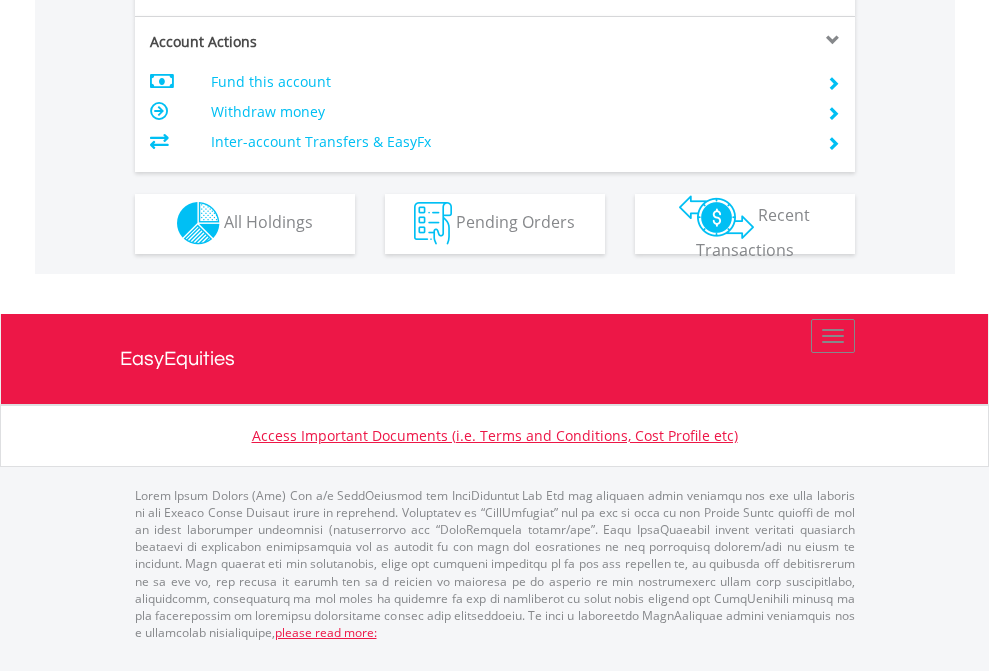 click on "Investment types" at bounding box center (706, -353) 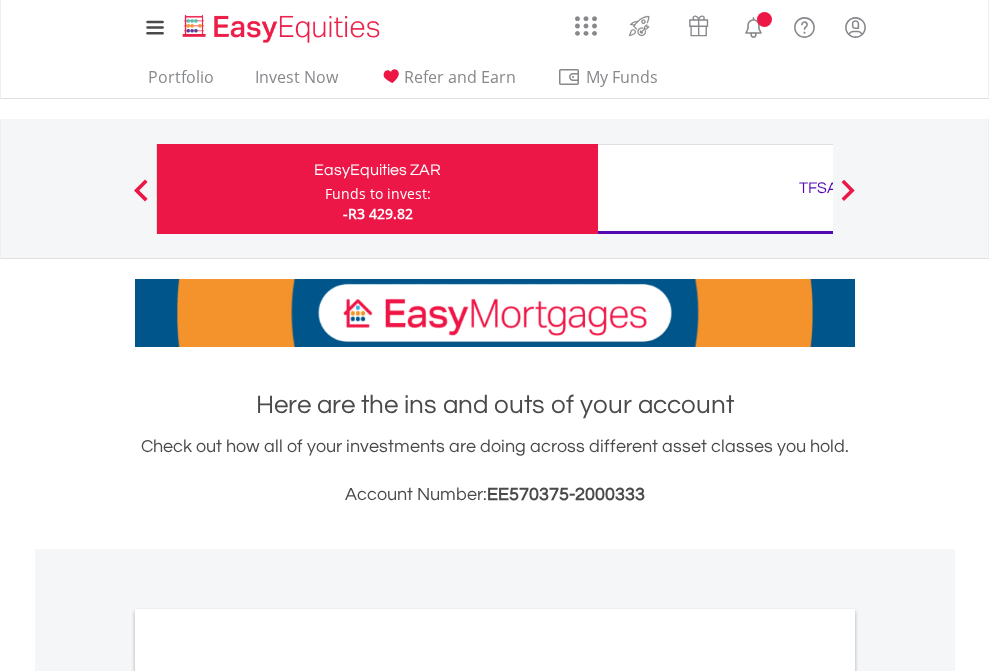 scroll, scrollTop: 1202, scrollLeft: 0, axis: vertical 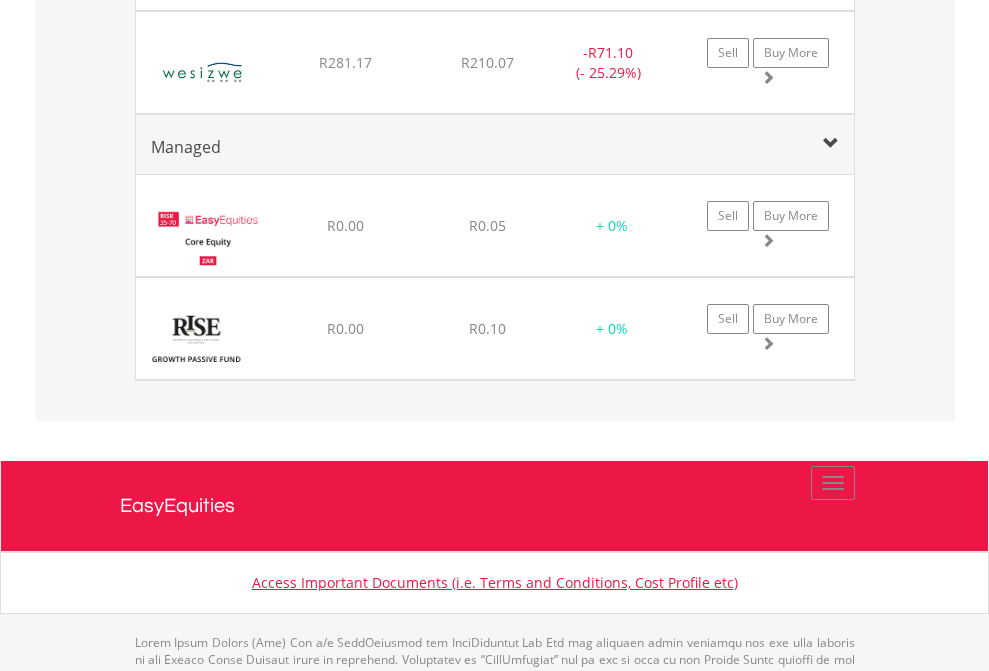 click on "TFSA" at bounding box center (818, -2117) 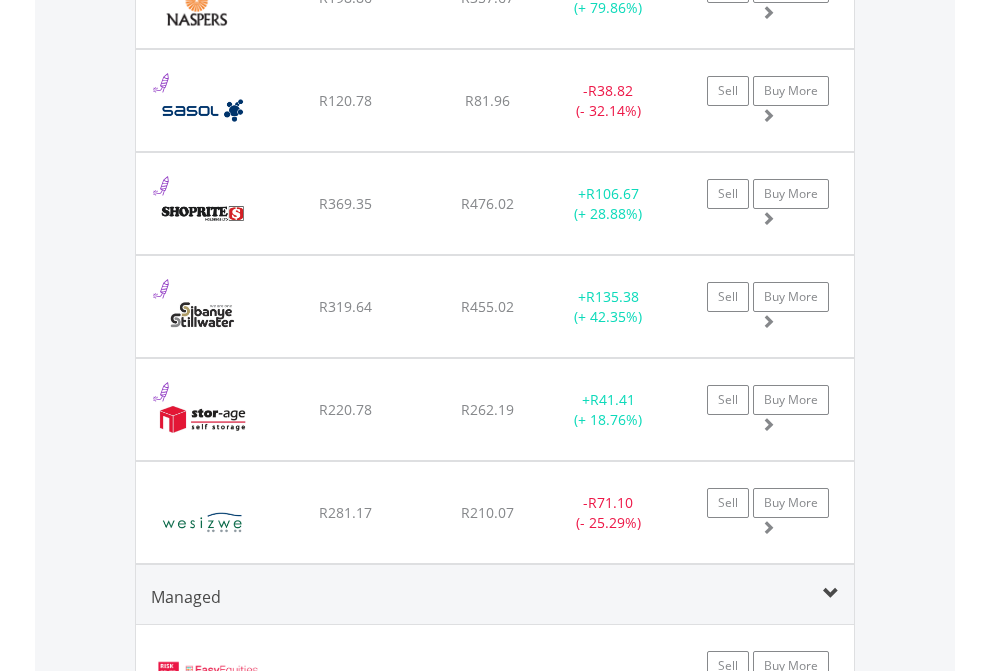 scroll, scrollTop: 144, scrollLeft: 0, axis: vertical 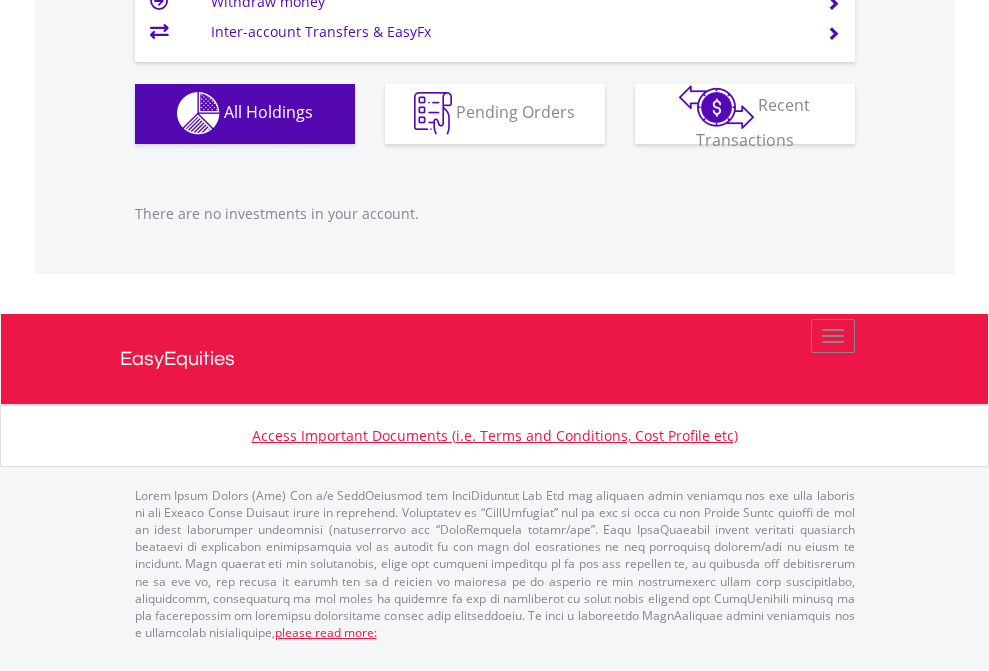 click on "EasyEquities USD" at bounding box center [818, -1142] 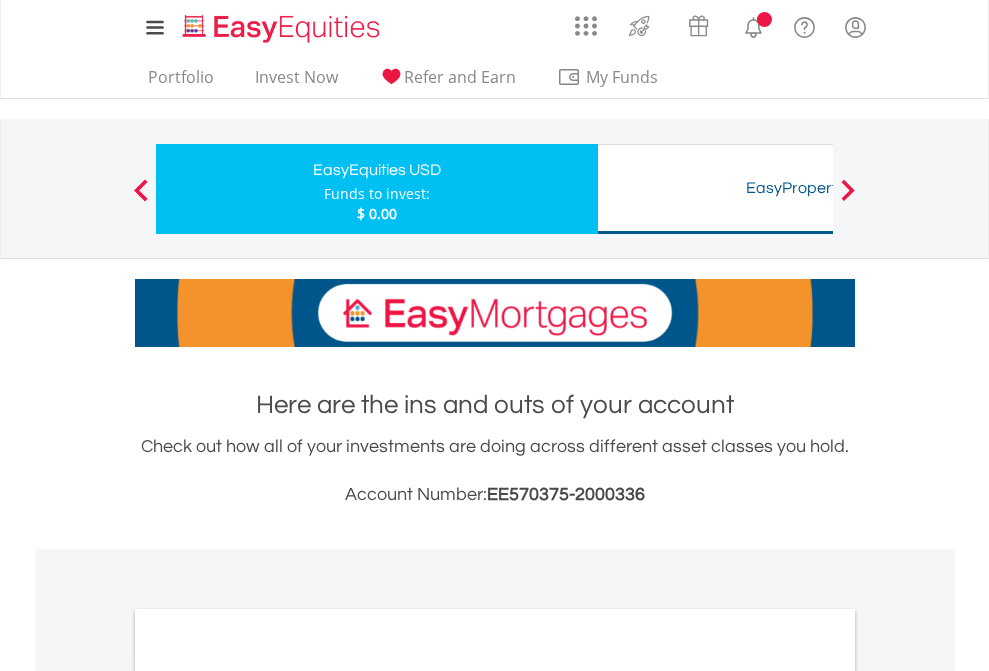 scroll, scrollTop: 0, scrollLeft: 0, axis: both 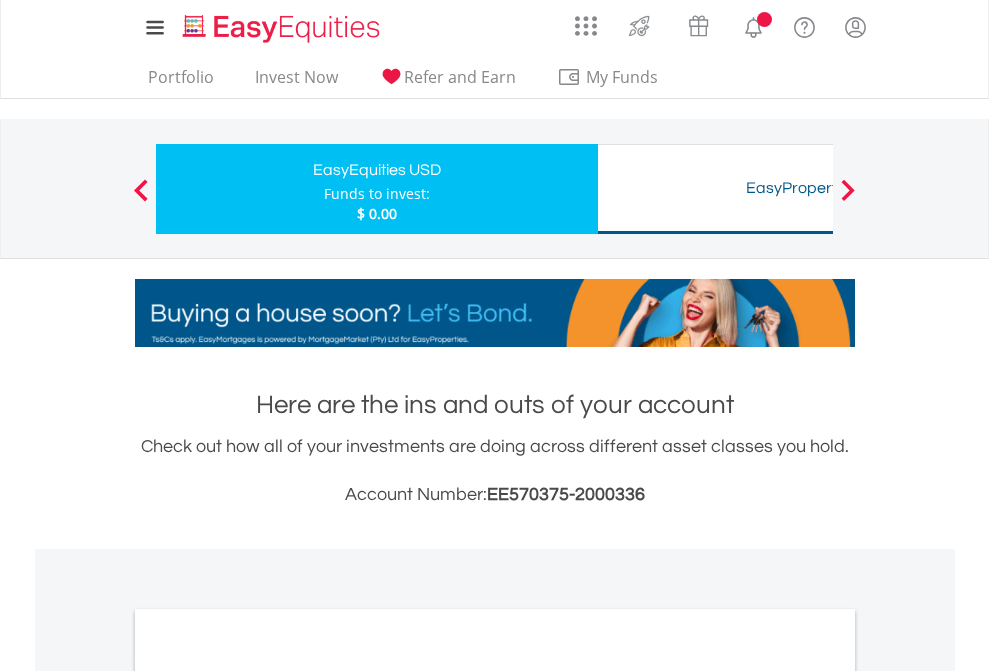 click on "All Holdings" at bounding box center [268, 1096] 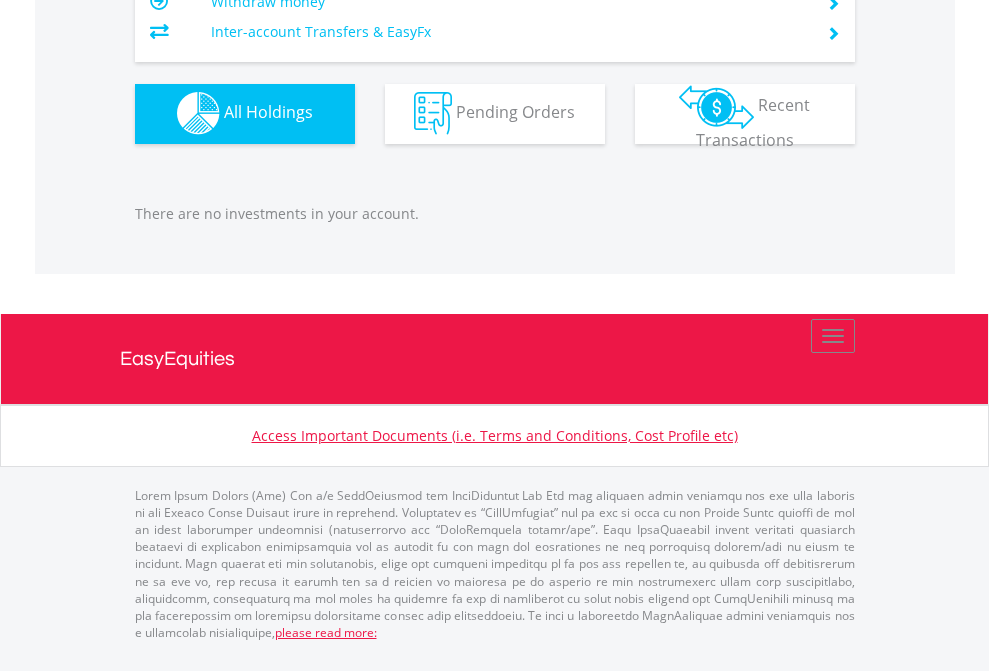 scroll, scrollTop: 1980, scrollLeft: 0, axis: vertical 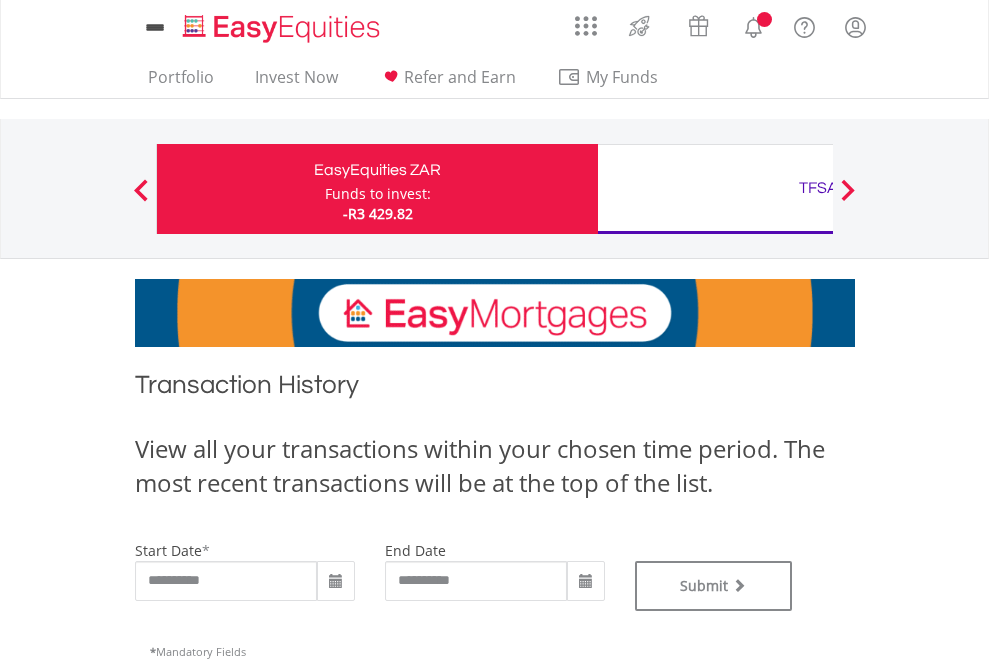 type on "**********" 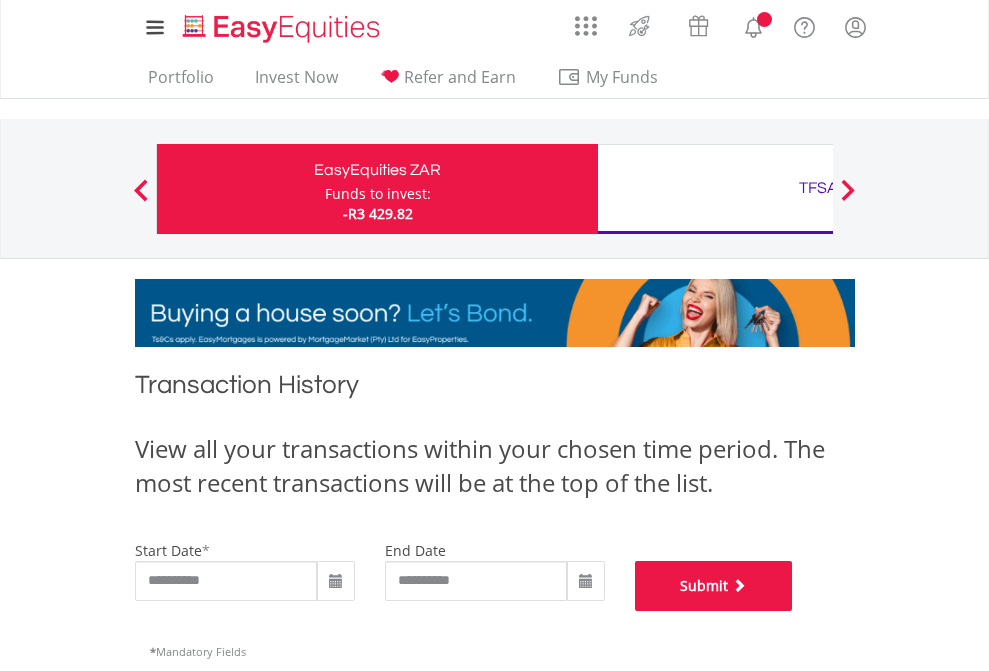 click on "Submit" at bounding box center (714, 586) 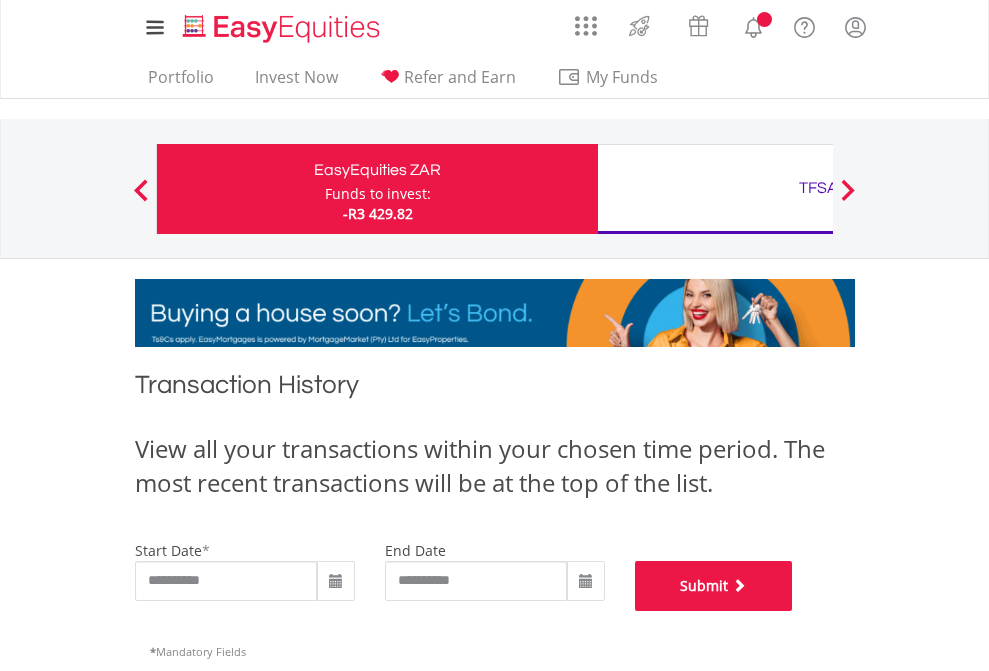 scroll, scrollTop: 811, scrollLeft: 0, axis: vertical 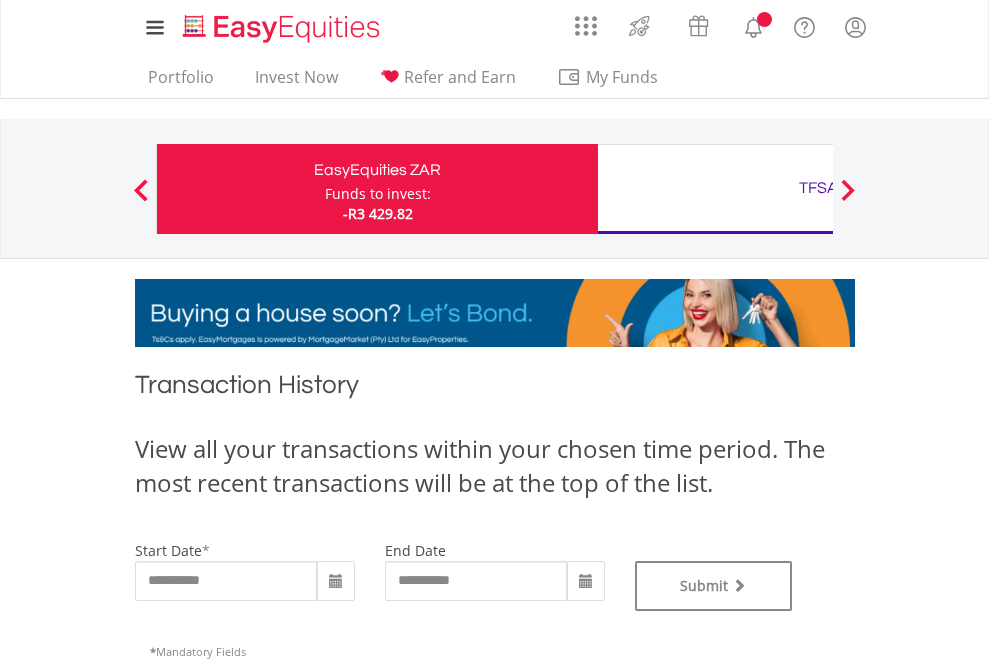 click on "TFSA" at bounding box center [818, 188] 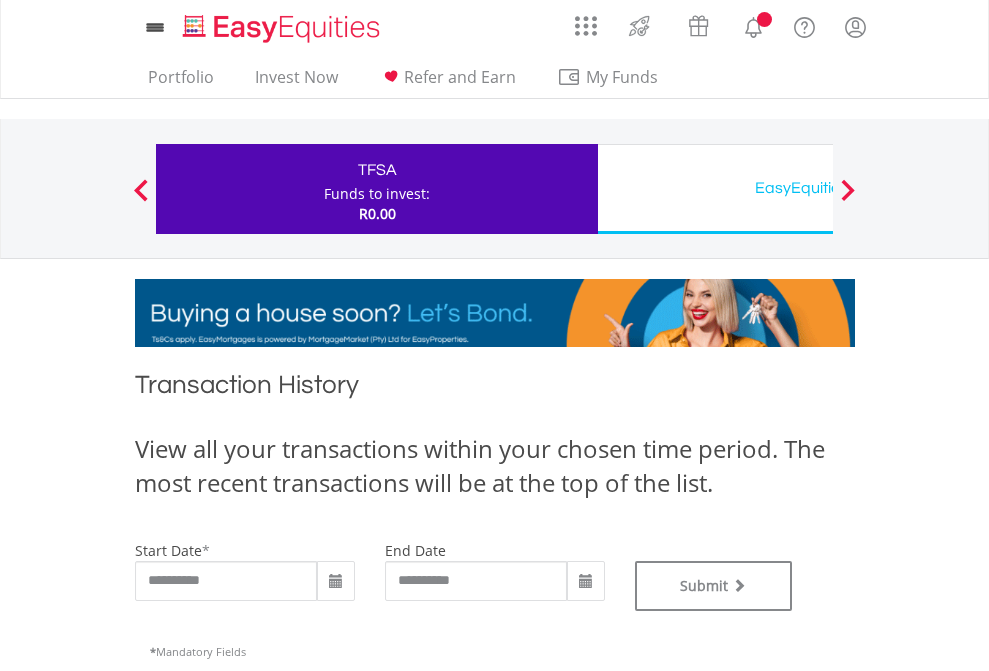 scroll, scrollTop: 0, scrollLeft: 0, axis: both 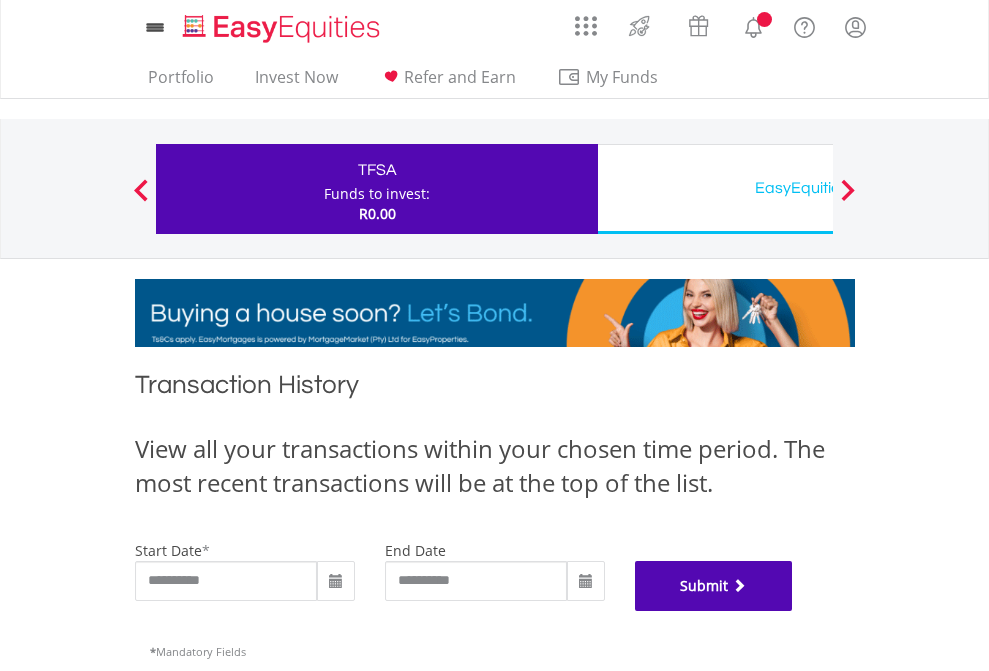 click on "Submit" at bounding box center (714, 586) 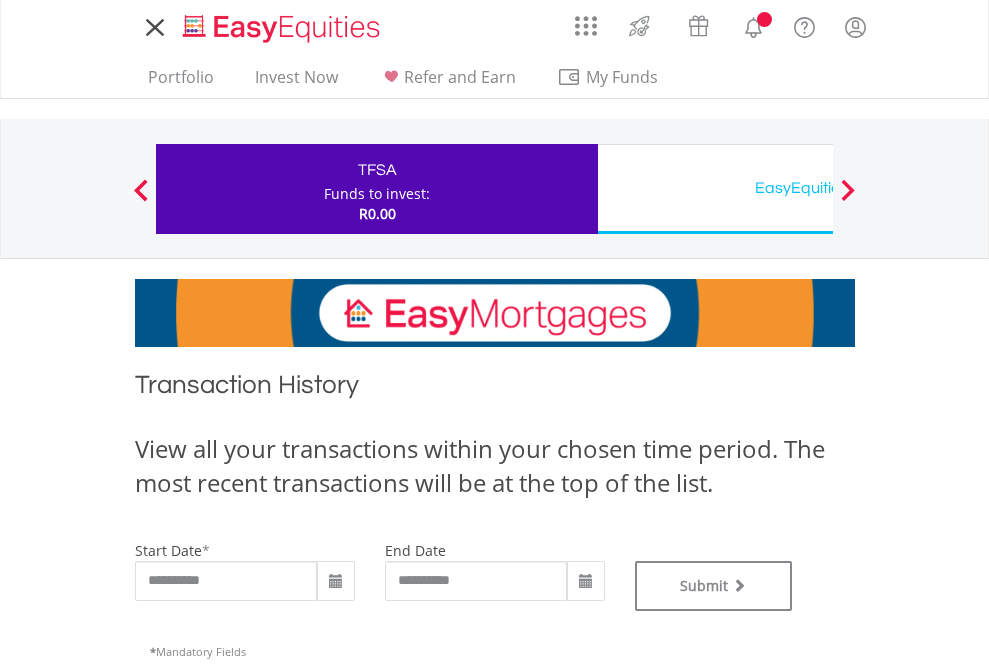 scroll, scrollTop: 0, scrollLeft: 0, axis: both 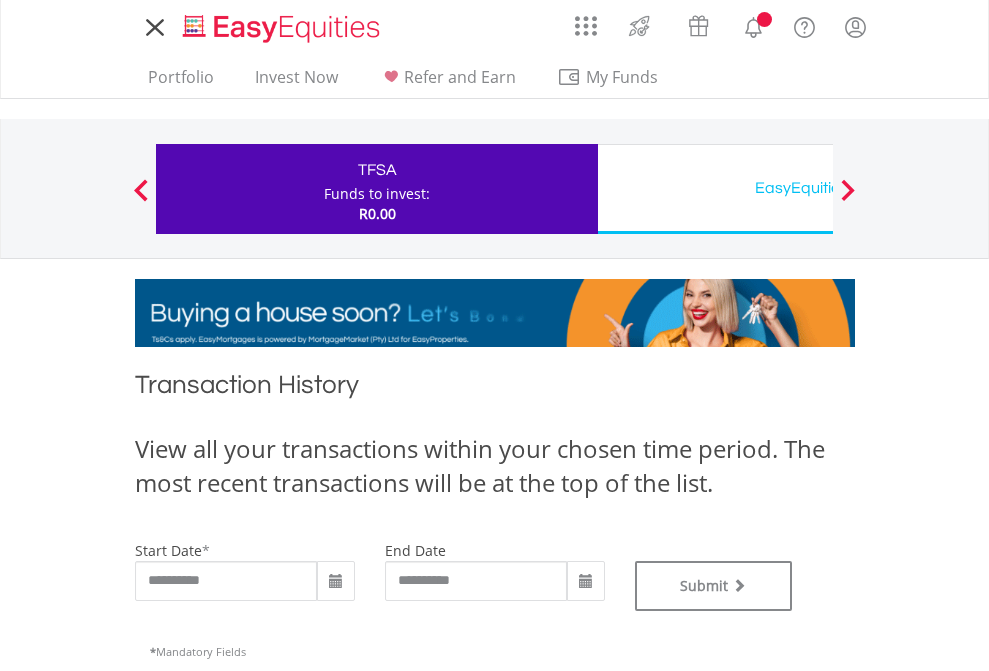 click on "EasyEquities USD" at bounding box center [818, 188] 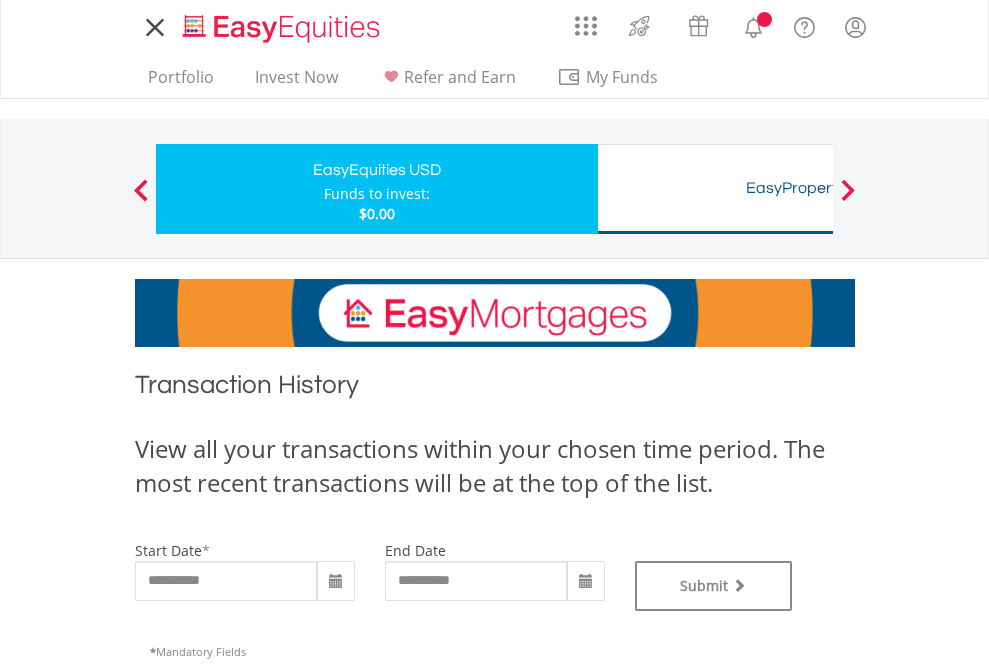 scroll, scrollTop: 0, scrollLeft: 0, axis: both 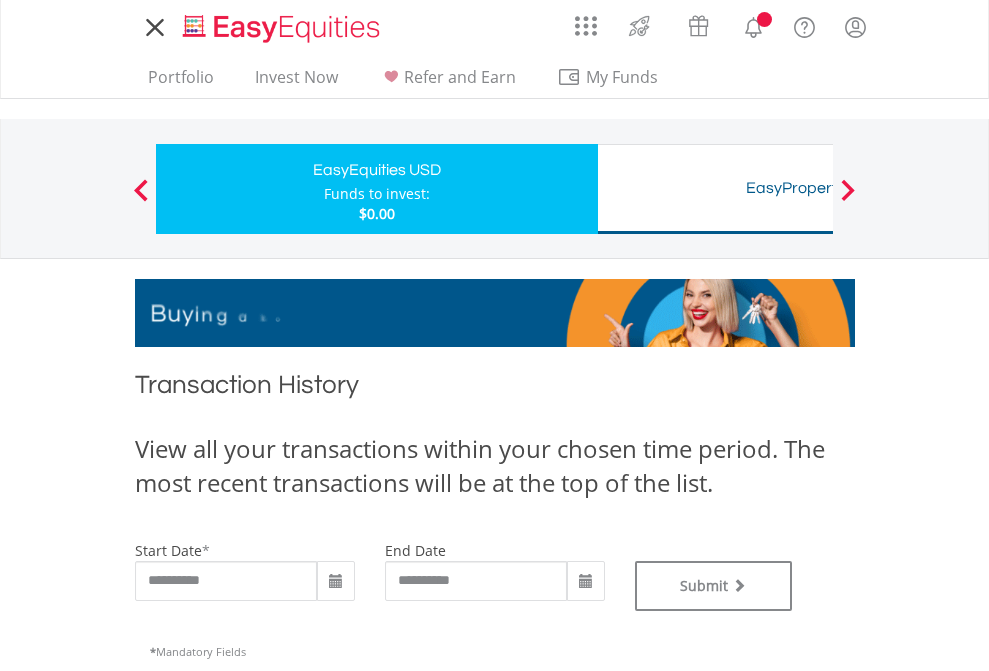 type on "**********" 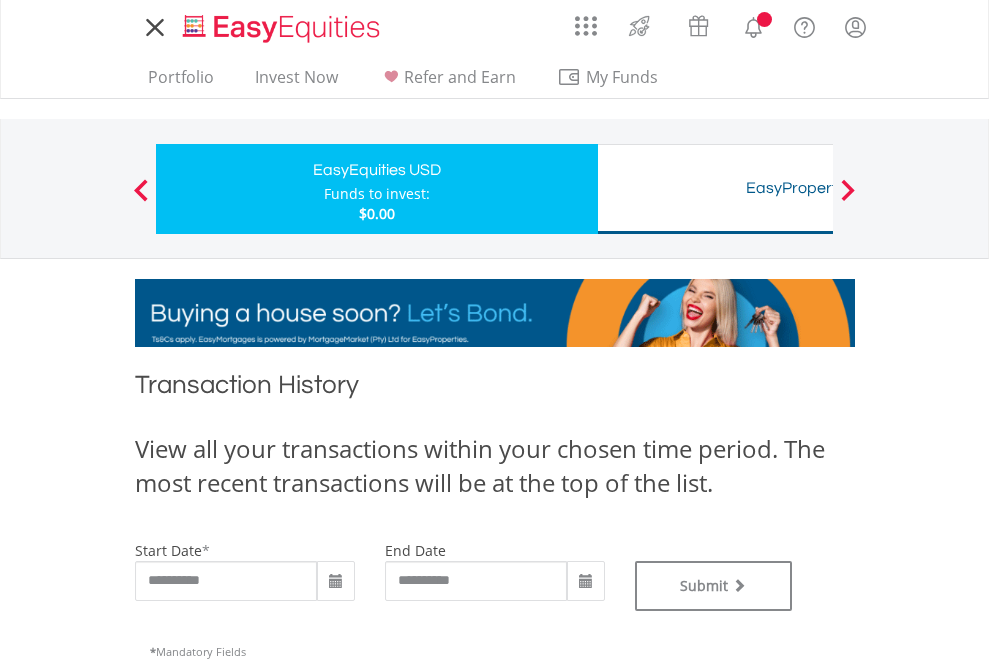 type on "**********" 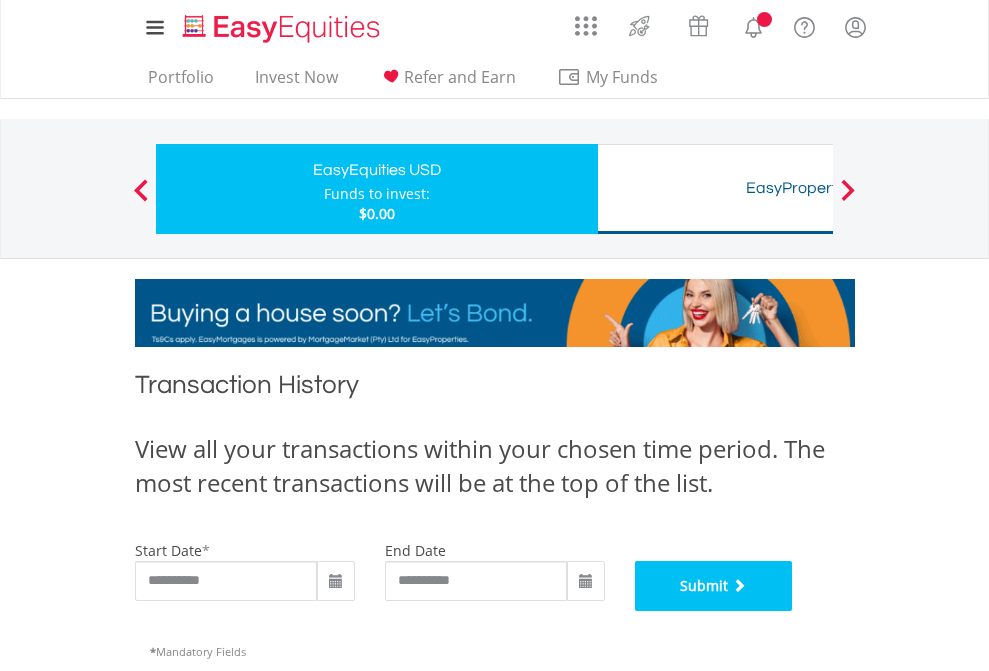 click on "Submit" at bounding box center (714, 586) 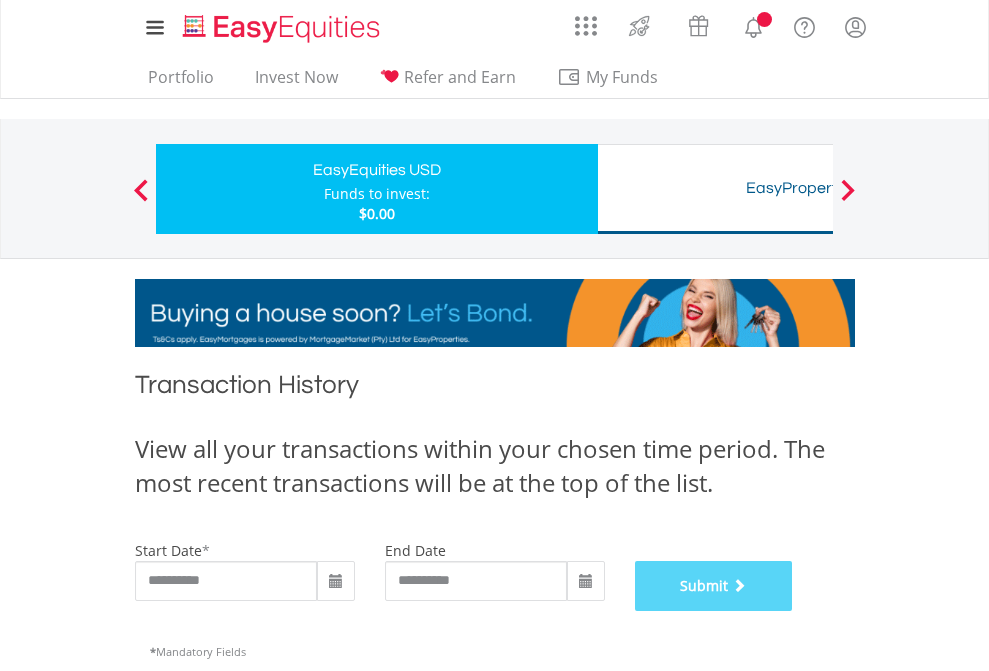 scroll, scrollTop: 811, scrollLeft: 0, axis: vertical 